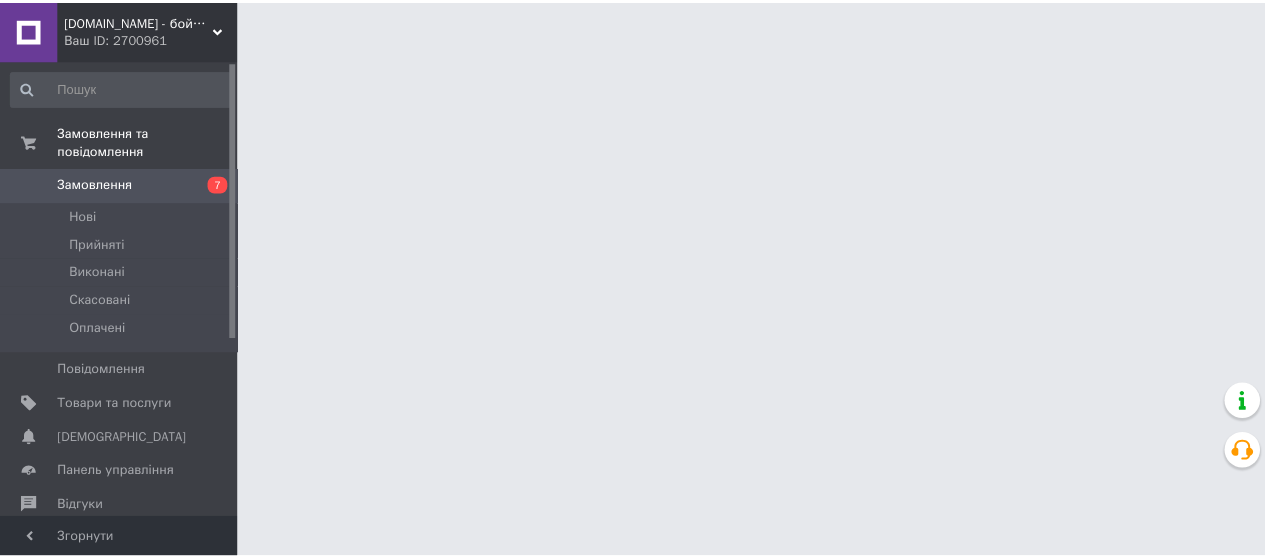 scroll, scrollTop: 0, scrollLeft: 0, axis: both 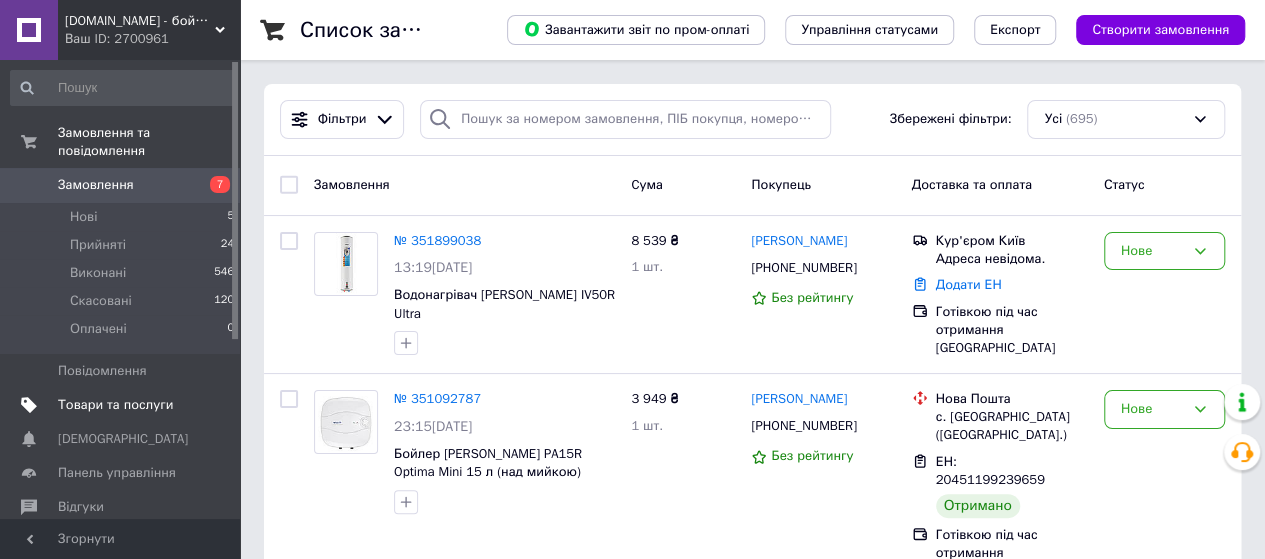 click on "Товари та послуги" at bounding box center [115, 405] 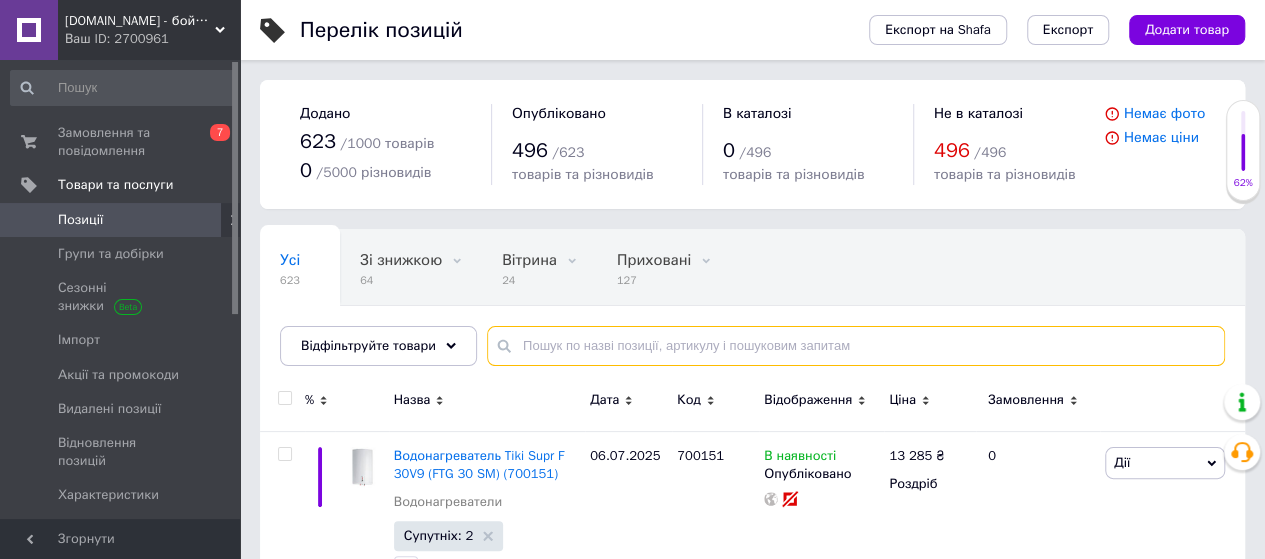 click at bounding box center (856, 346) 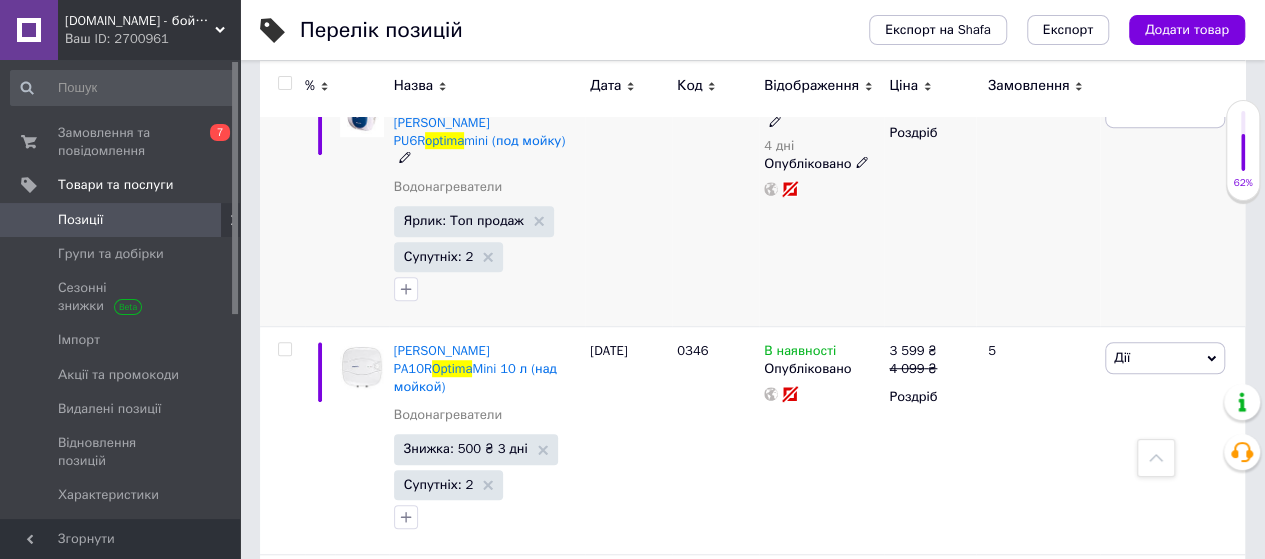 scroll, scrollTop: 666, scrollLeft: 0, axis: vertical 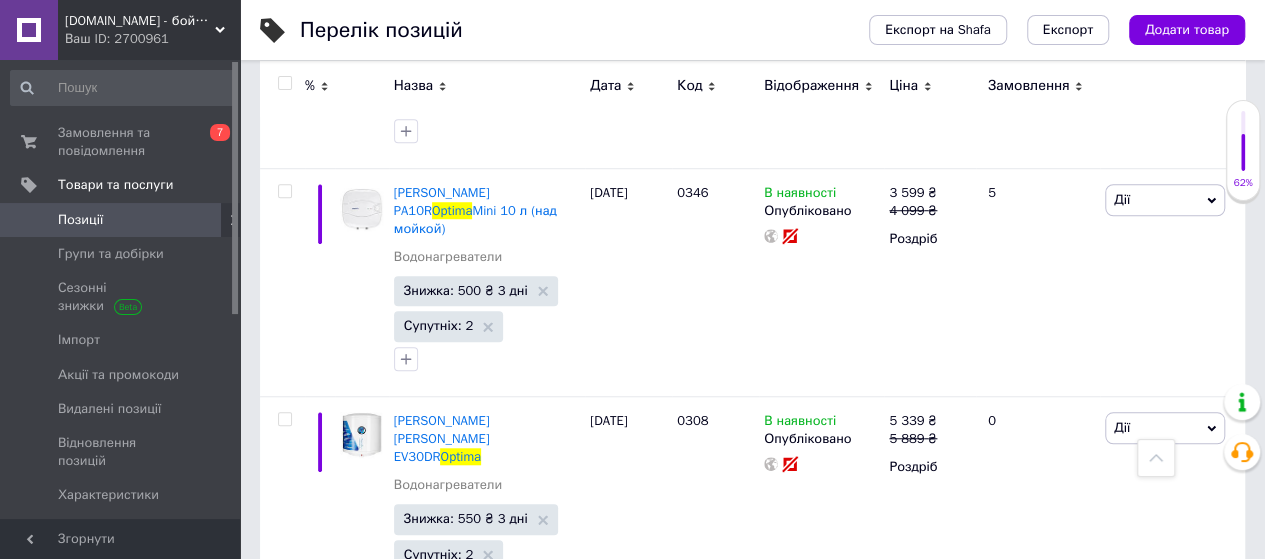 type on "optima" 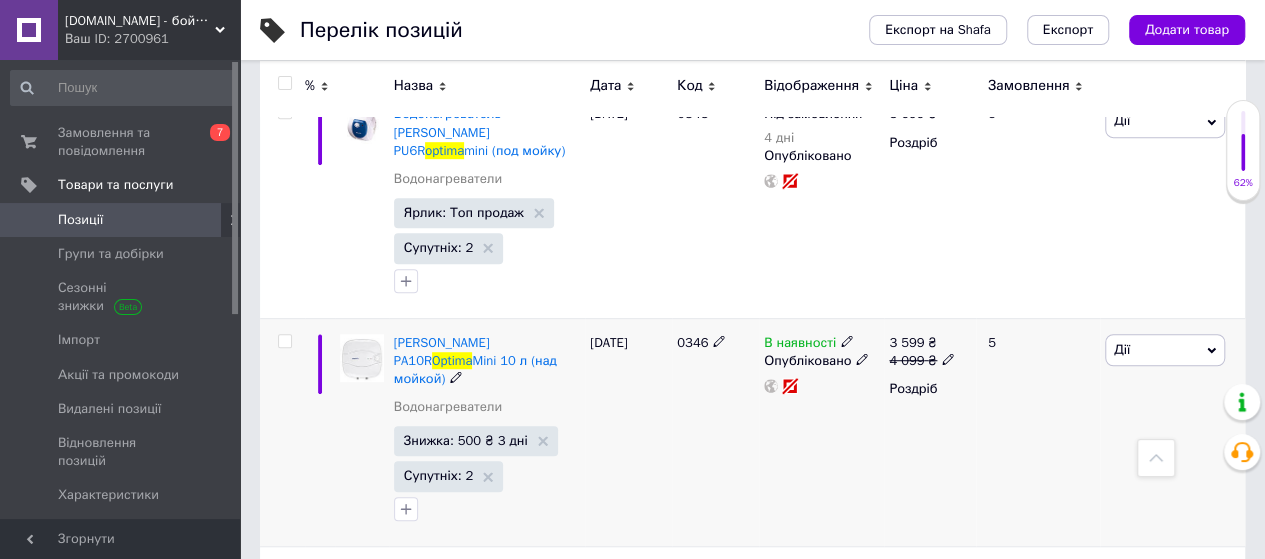 scroll, scrollTop: 666, scrollLeft: 0, axis: vertical 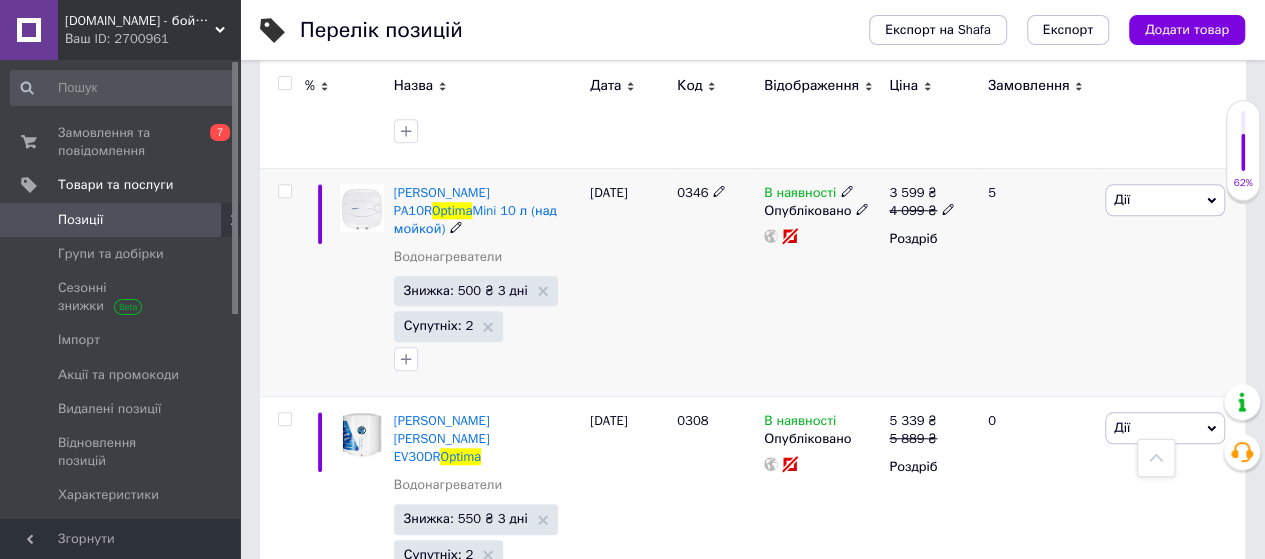 click on "Дії" at bounding box center (1165, 200) 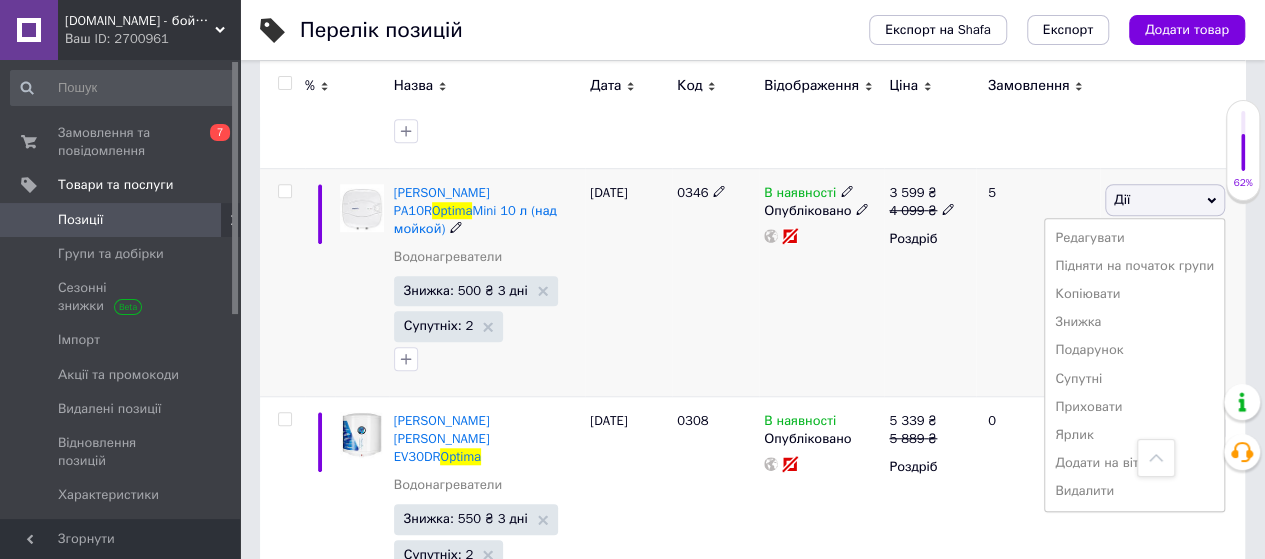 click on "Дії" at bounding box center (1165, 200) 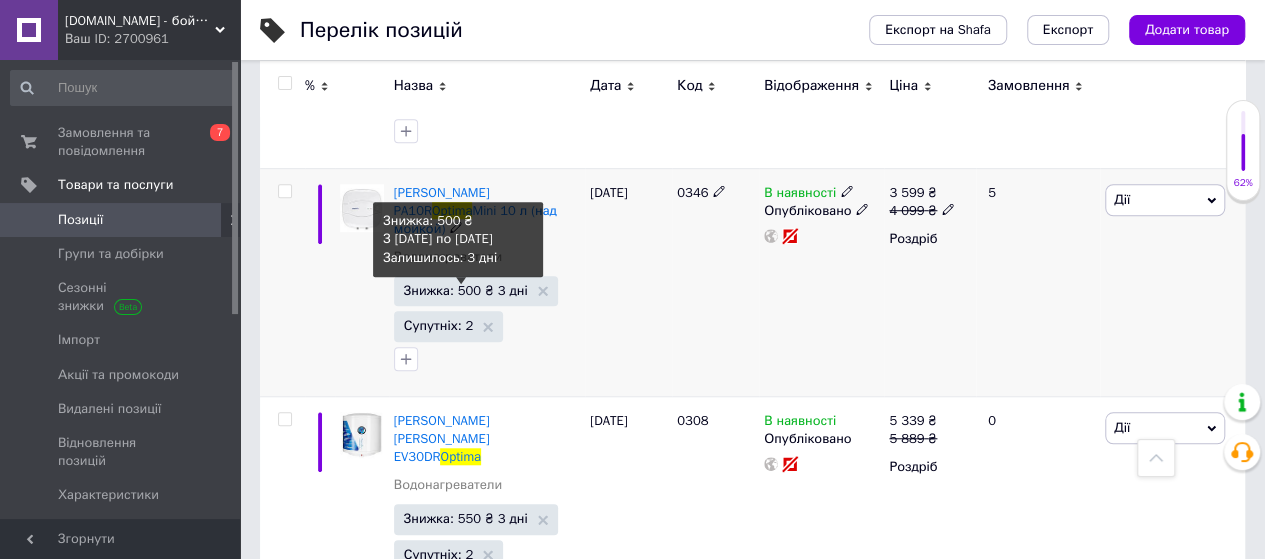 click on "Знижка: 500 ₴ 3 дні" at bounding box center (466, 290) 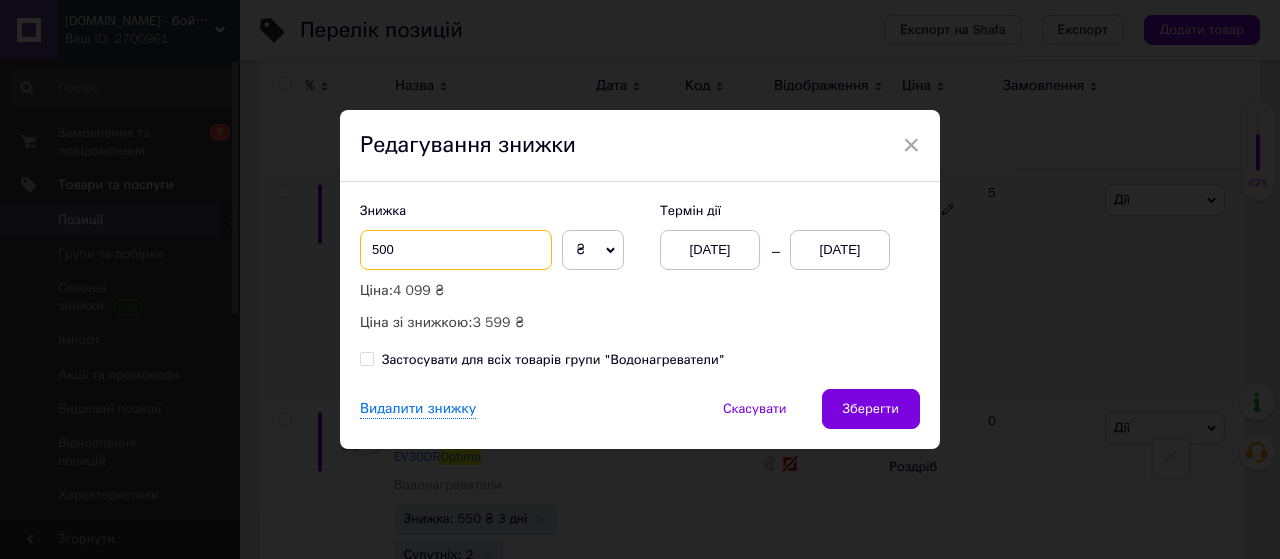 drag, startPoint x: 376, startPoint y: 250, endPoint x: 376, endPoint y: 267, distance: 17 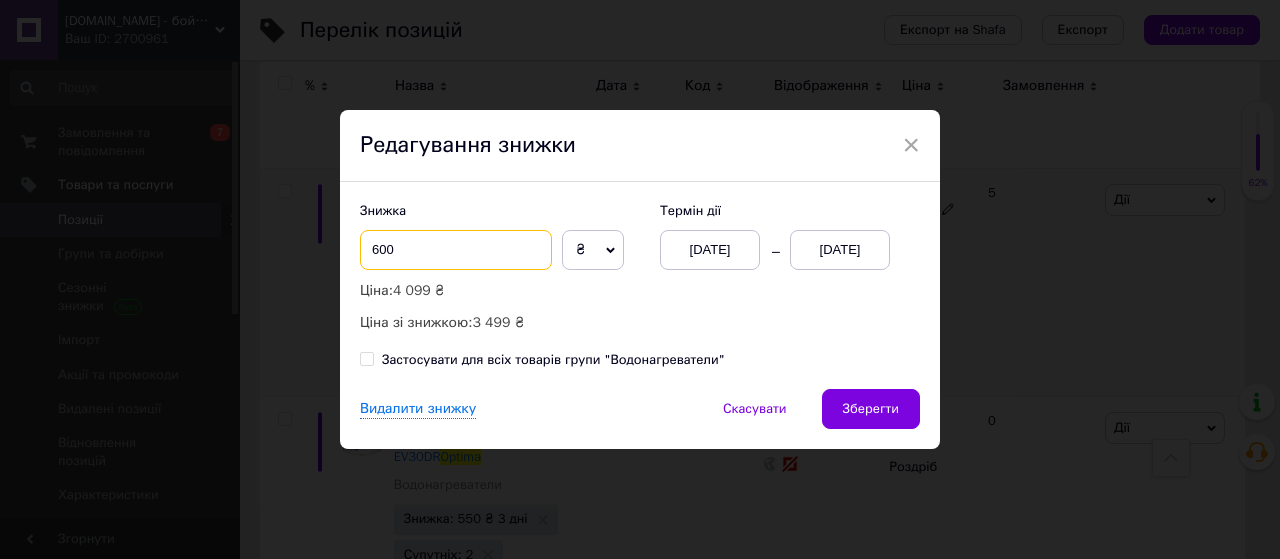 click on "600" at bounding box center [456, 250] 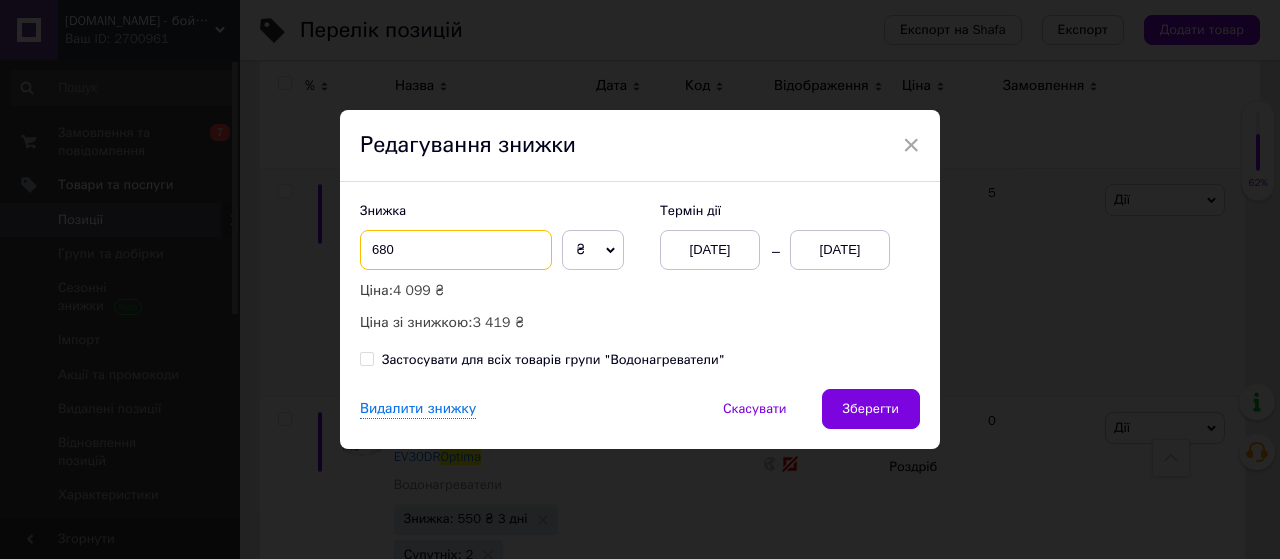 type on "680" 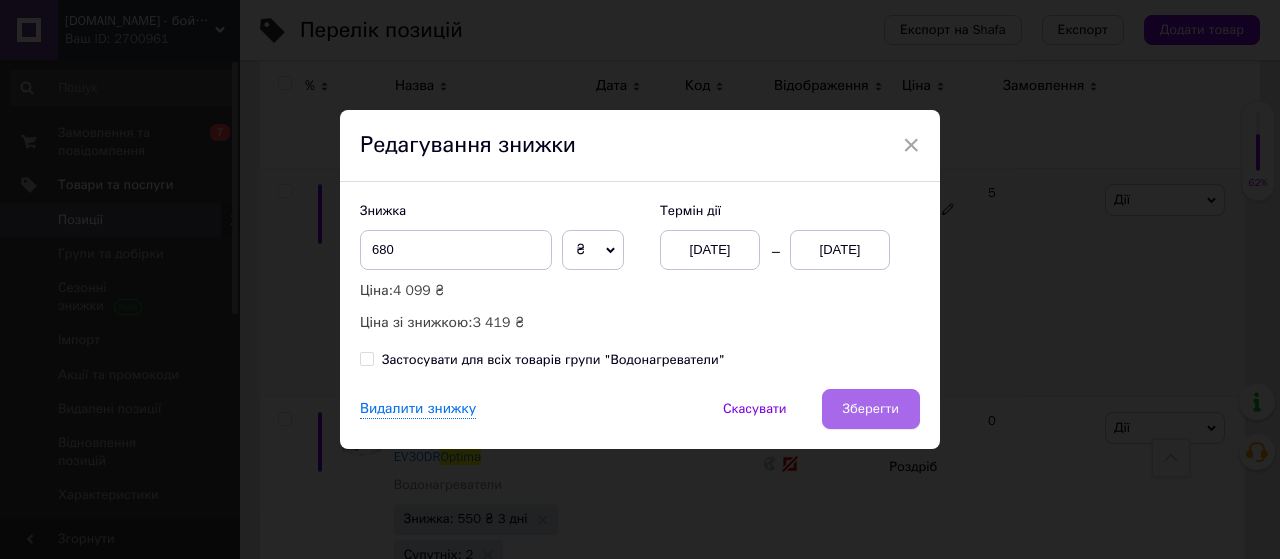 click on "Зберегти" at bounding box center [871, 409] 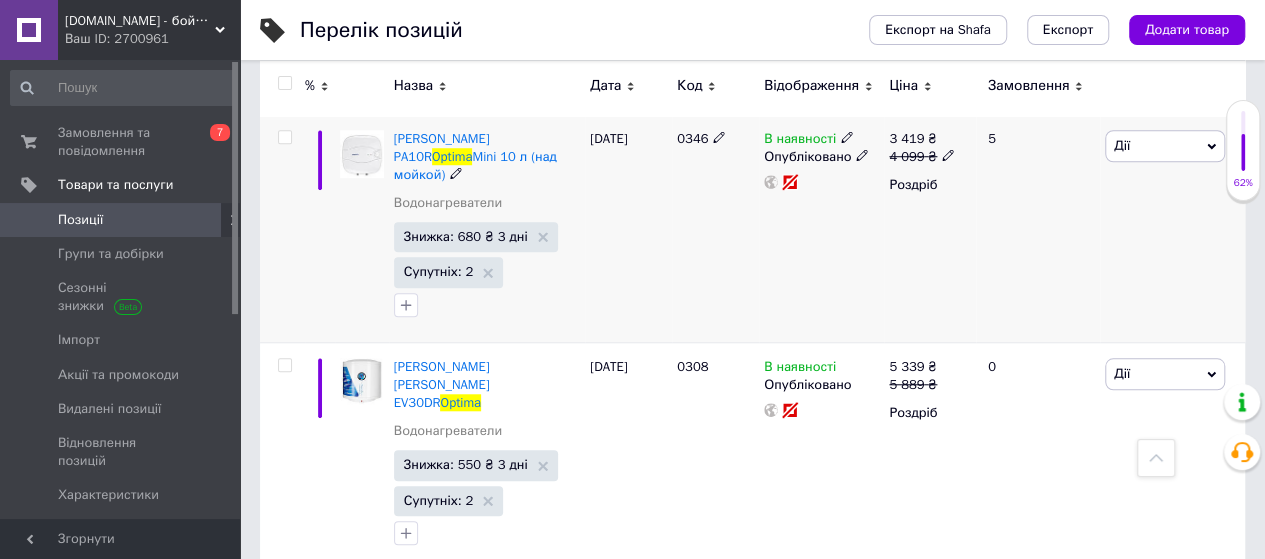 scroll, scrollTop: 800, scrollLeft: 0, axis: vertical 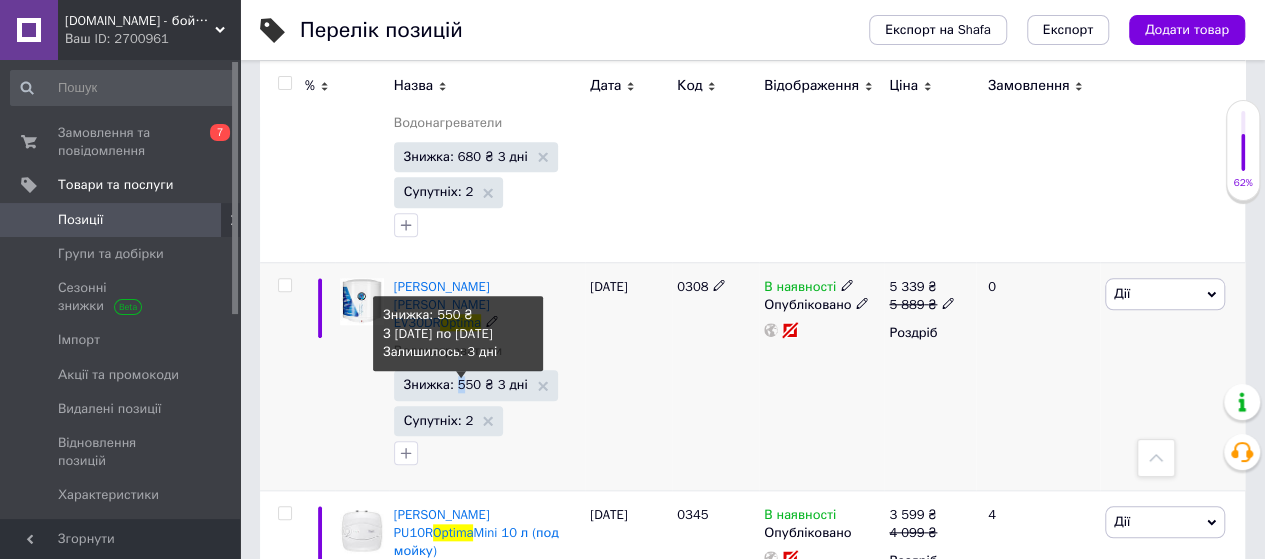click on "Знижка: 550 ₴ 3 дні" at bounding box center (466, 384) 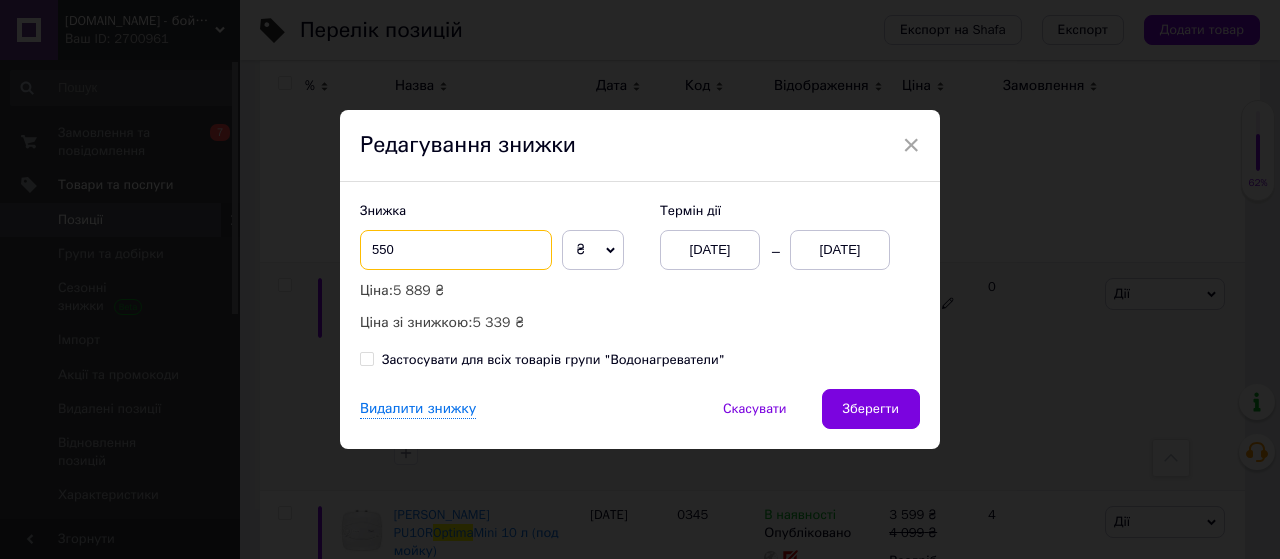click on "550" at bounding box center (456, 250) 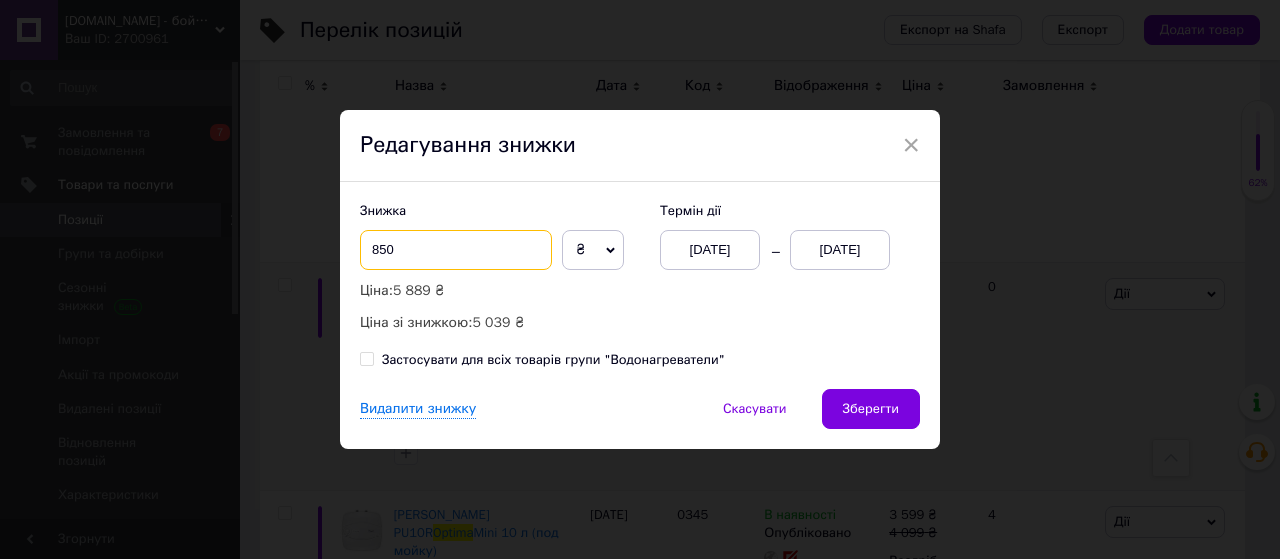 type on "850" 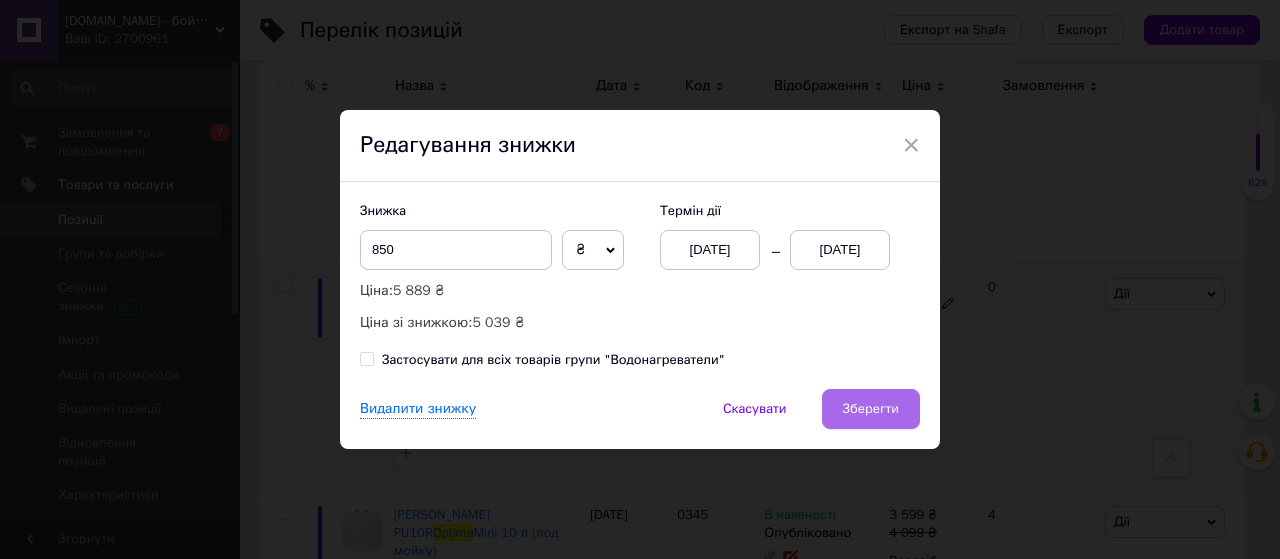 click on "Зберегти" at bounding box center (871, 409) 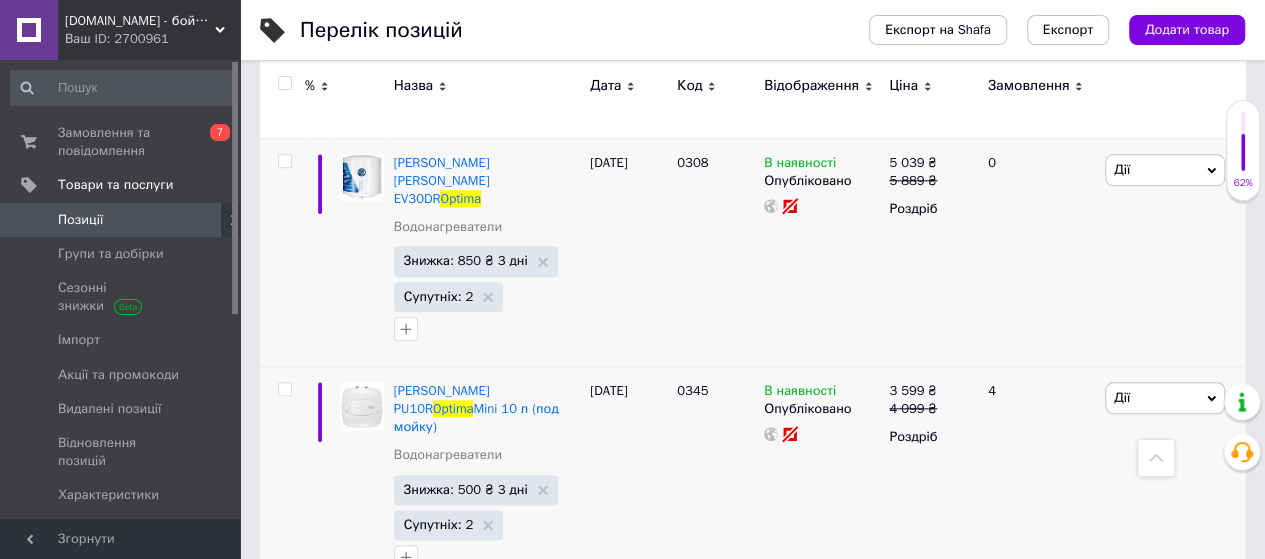 scroll, scrollTop: 1000, scrollLeft: 0, axis: vertical 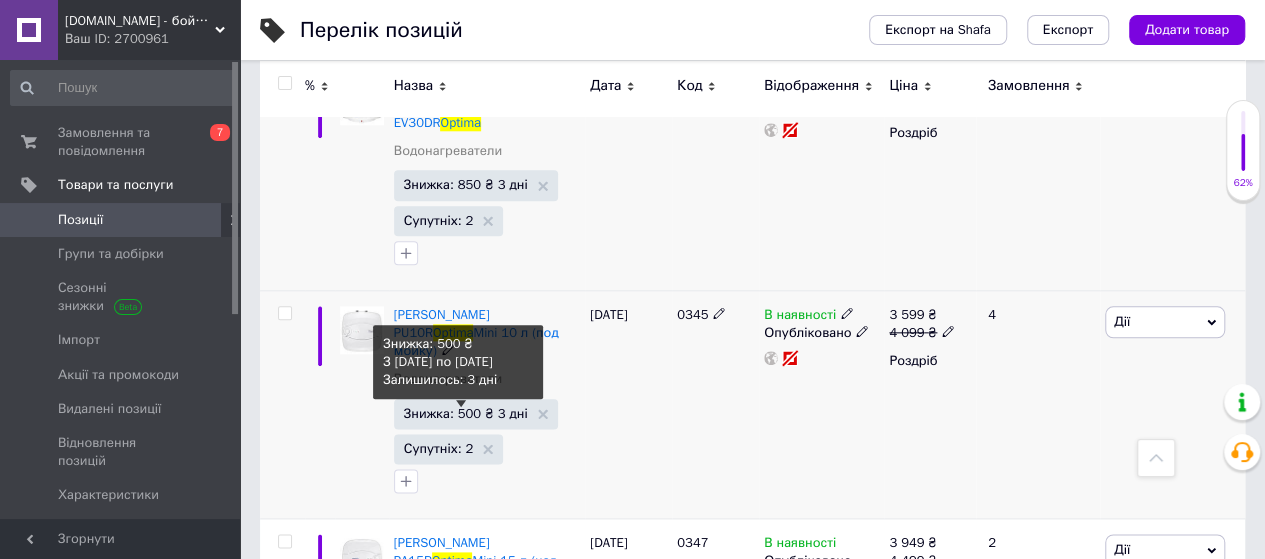 click on "Знижка: 500 ₴ 3 дні" at bounding box center (466, 413) 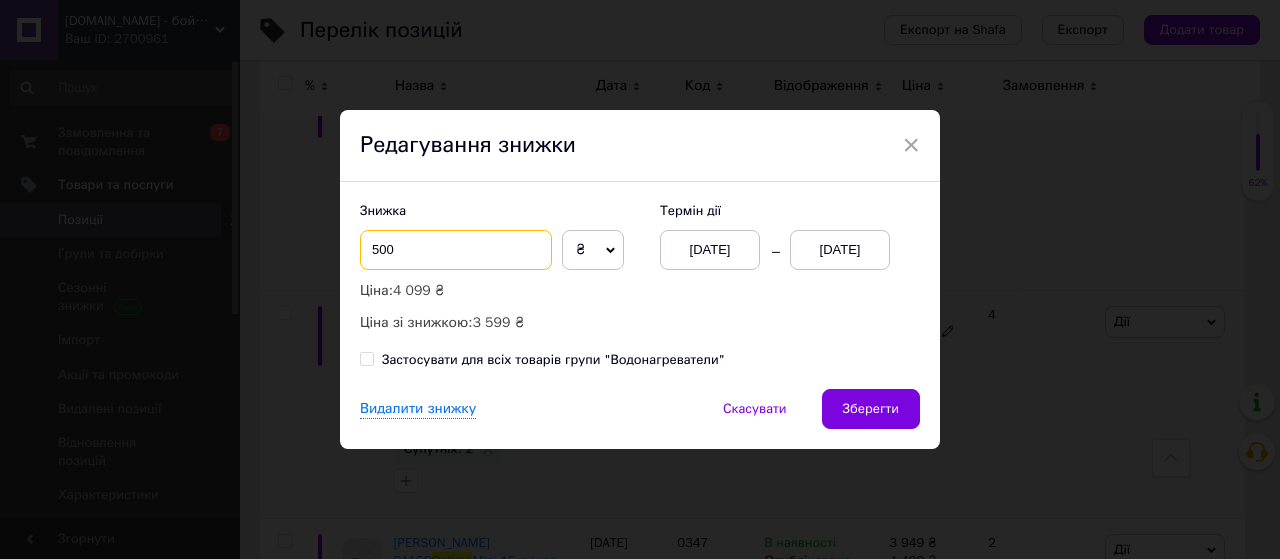 drag, startPoint x: 378, startPoint y: 253, endPoint x: 376, endPoint y: 264, distance: 11.18034 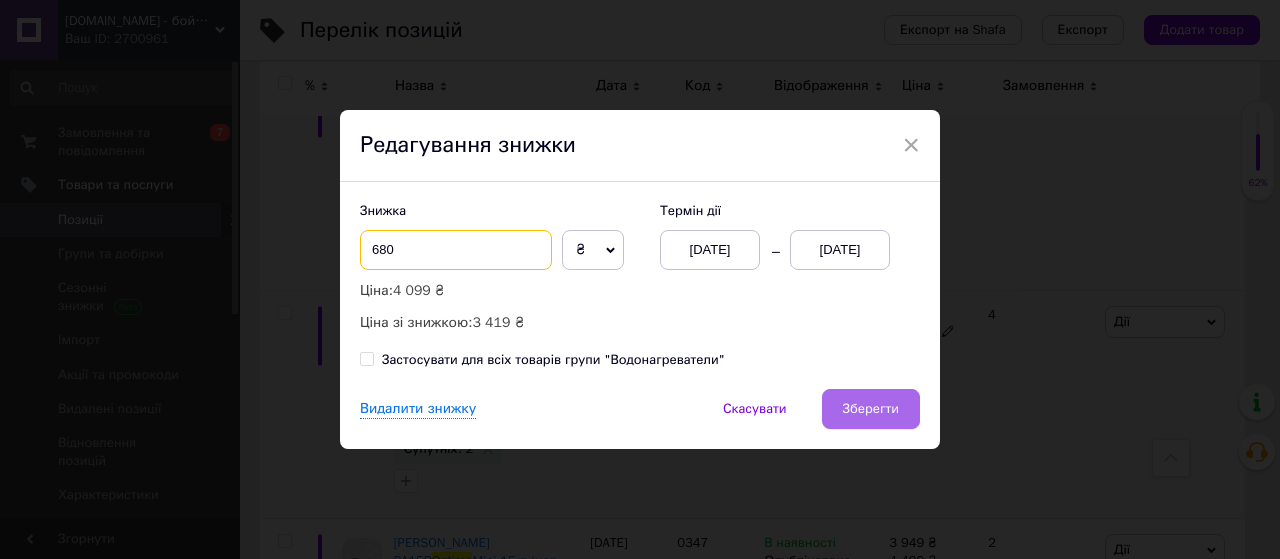 type on "680" 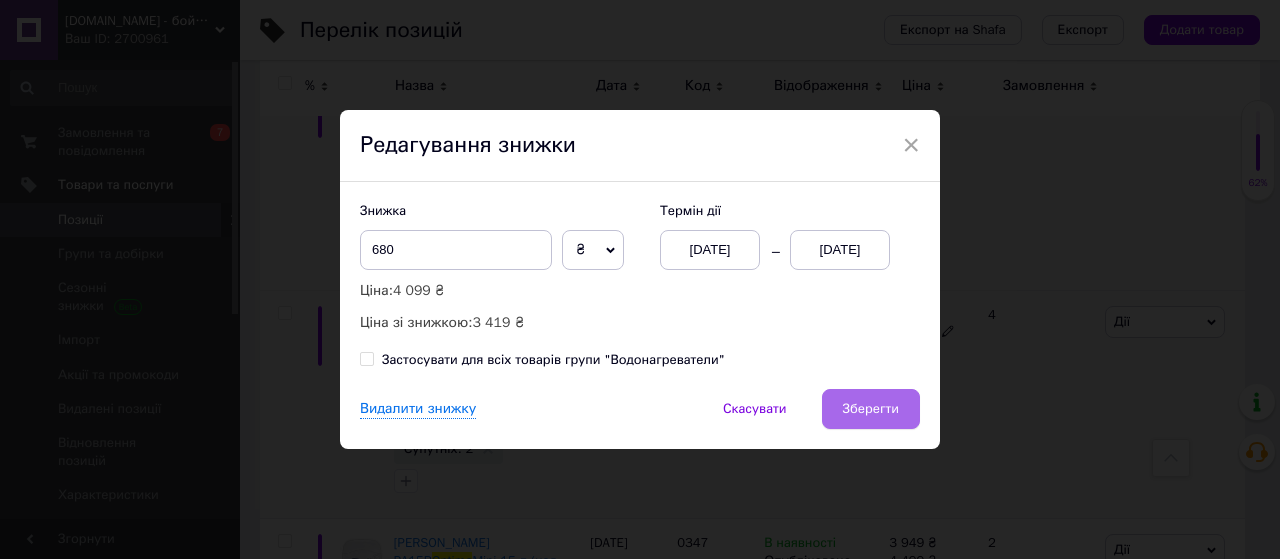 click on "Зберегти" at bounding box center [871, 409] 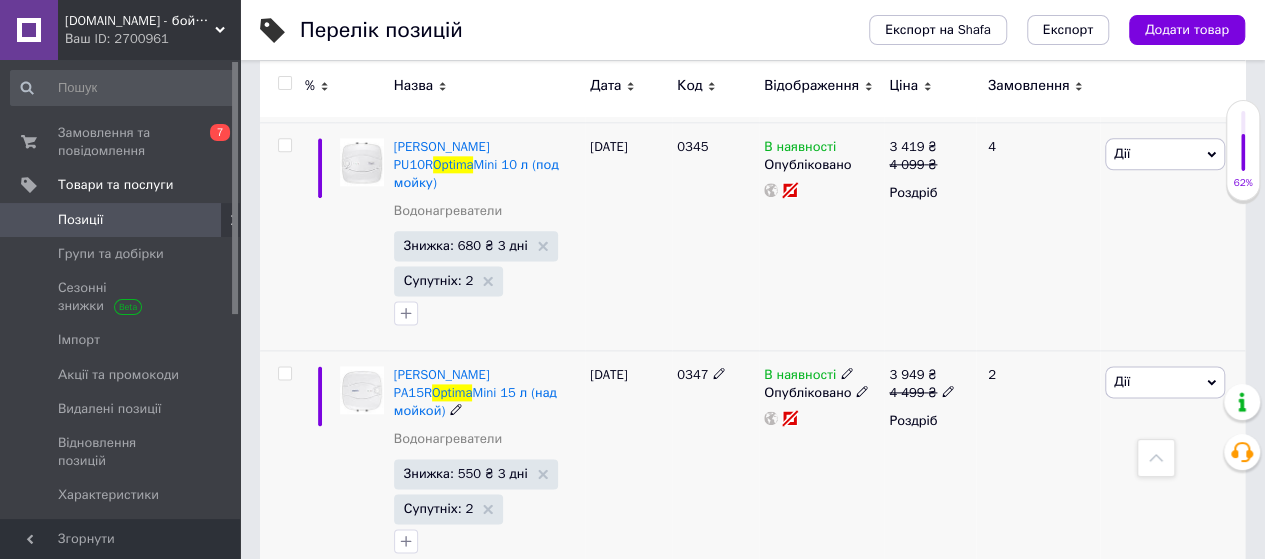 scroll, scrollTop: 1200, scrollLeft: 0, axis: vertical 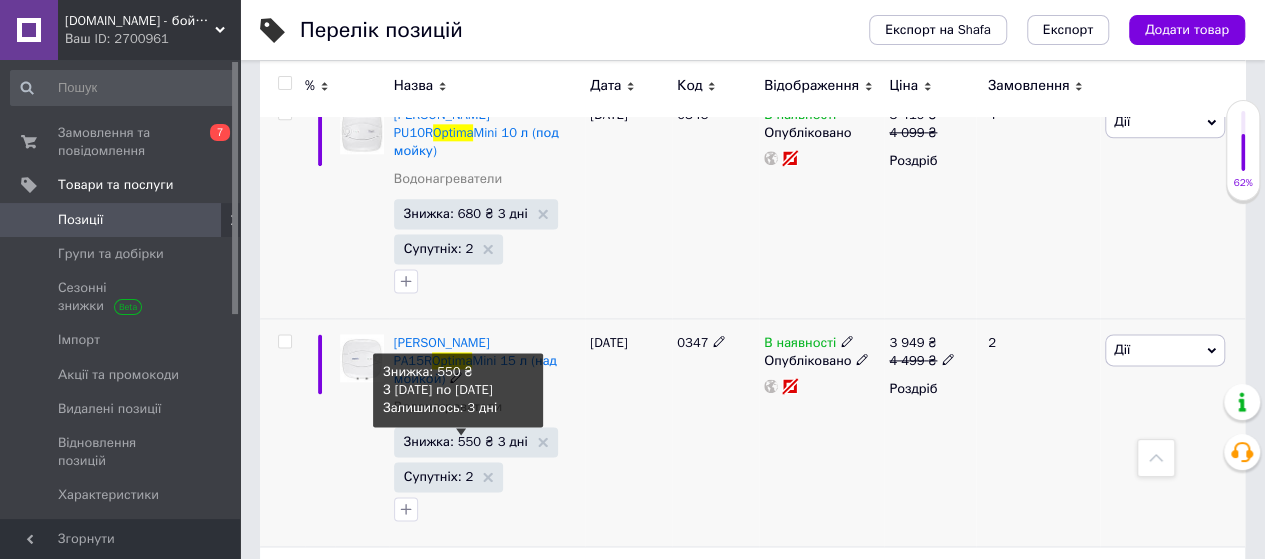 click on "Знижка: 550 ₴ 3 дні" at bounding box center (466, 441) 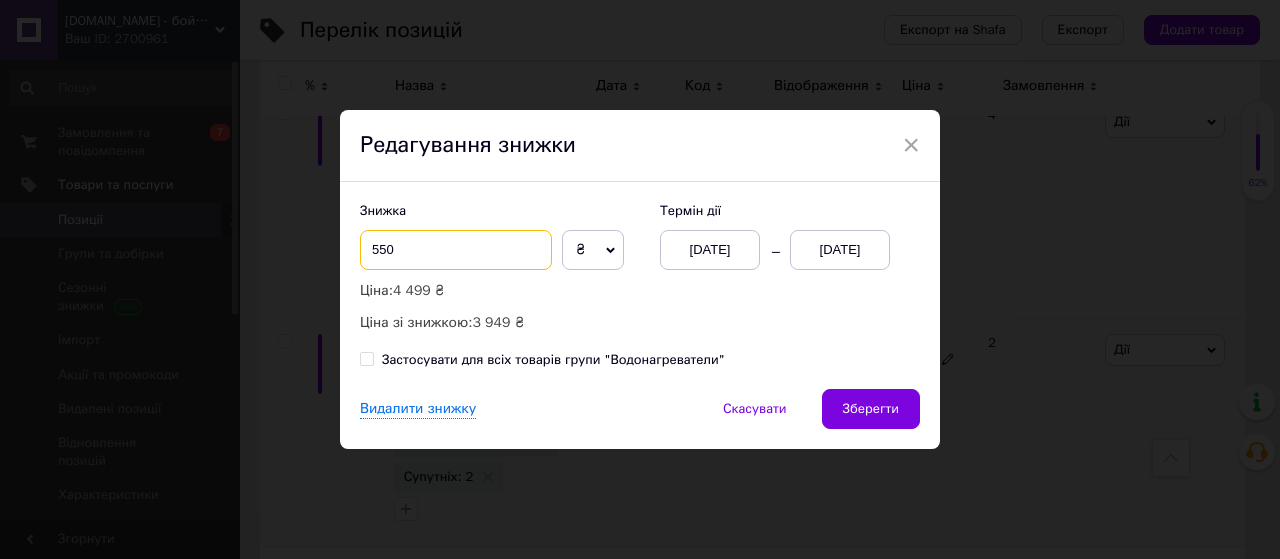 click on "550" at bounding box center [456, 250] 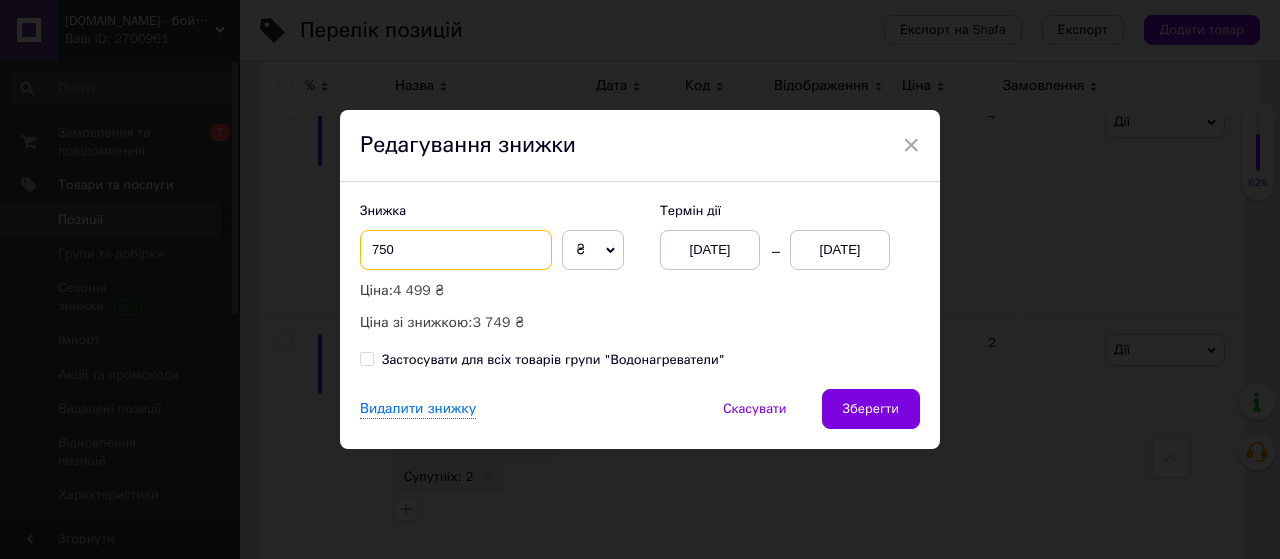 type on "750" 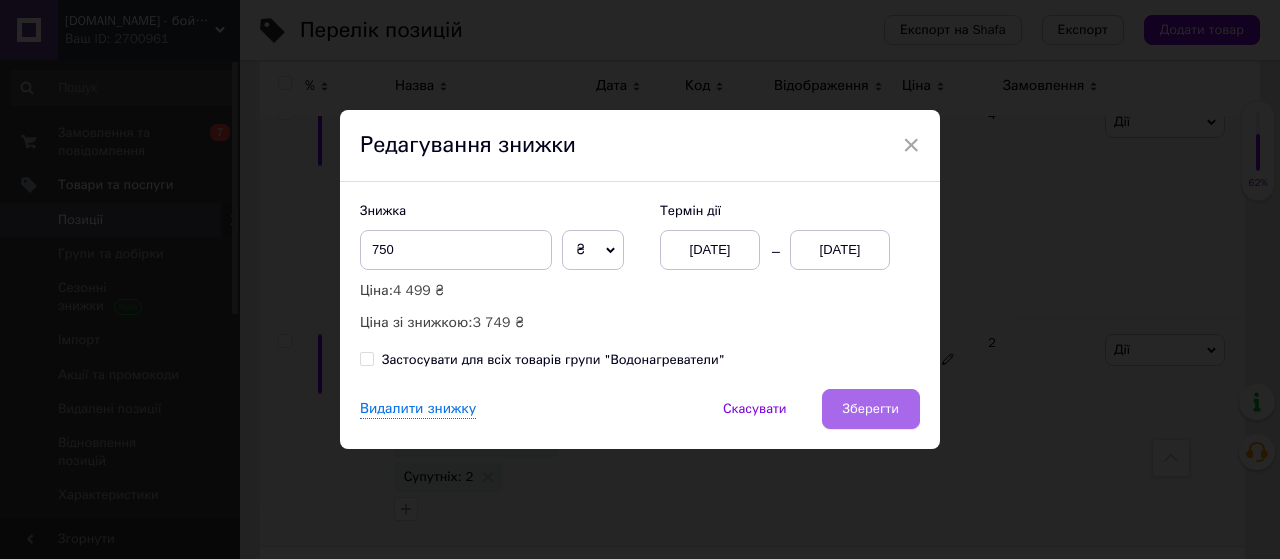 click on "Зберегти" at bounding box center [871, 409] 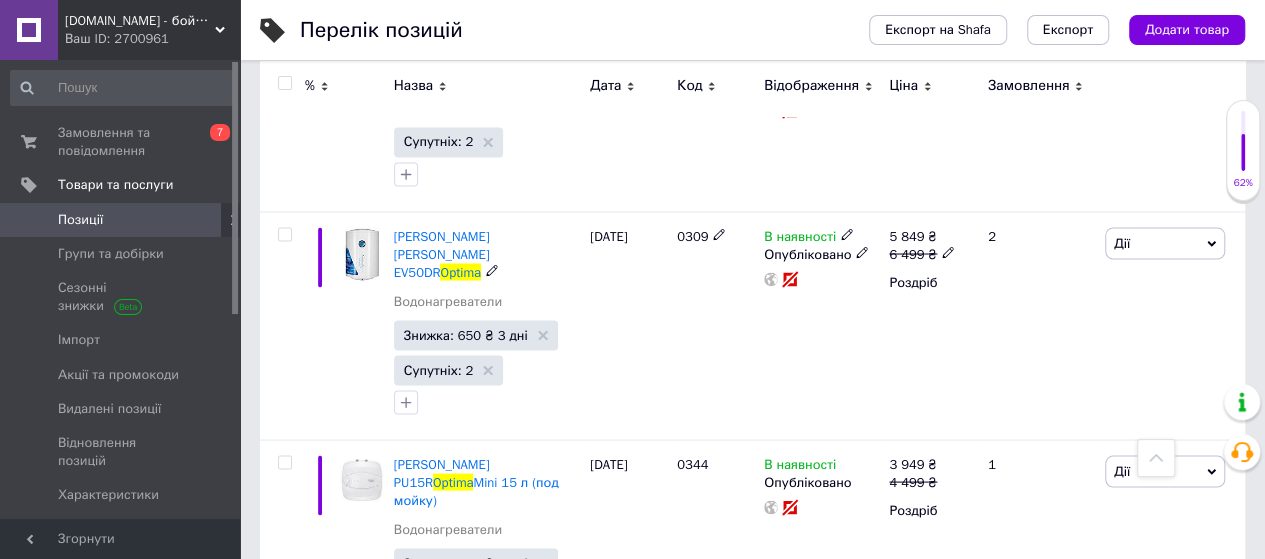 scroll, scrollTop: 1733, scrollLeft: 0, axis: vertical 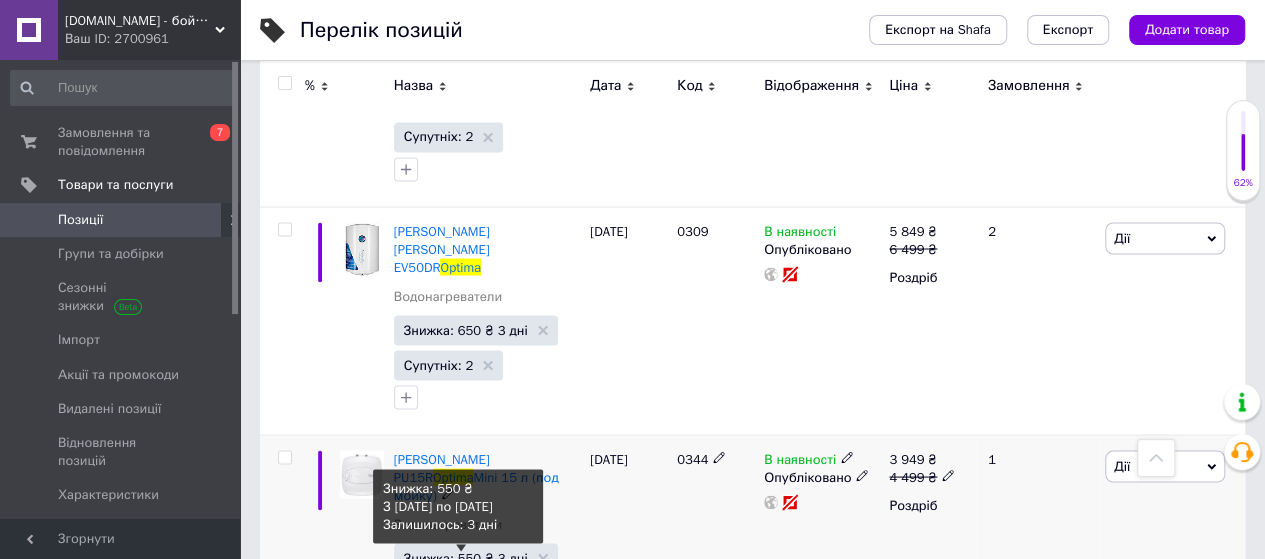 click on "Знижка: 550 ₴ 3 дні" at bounding box center (466, 557) 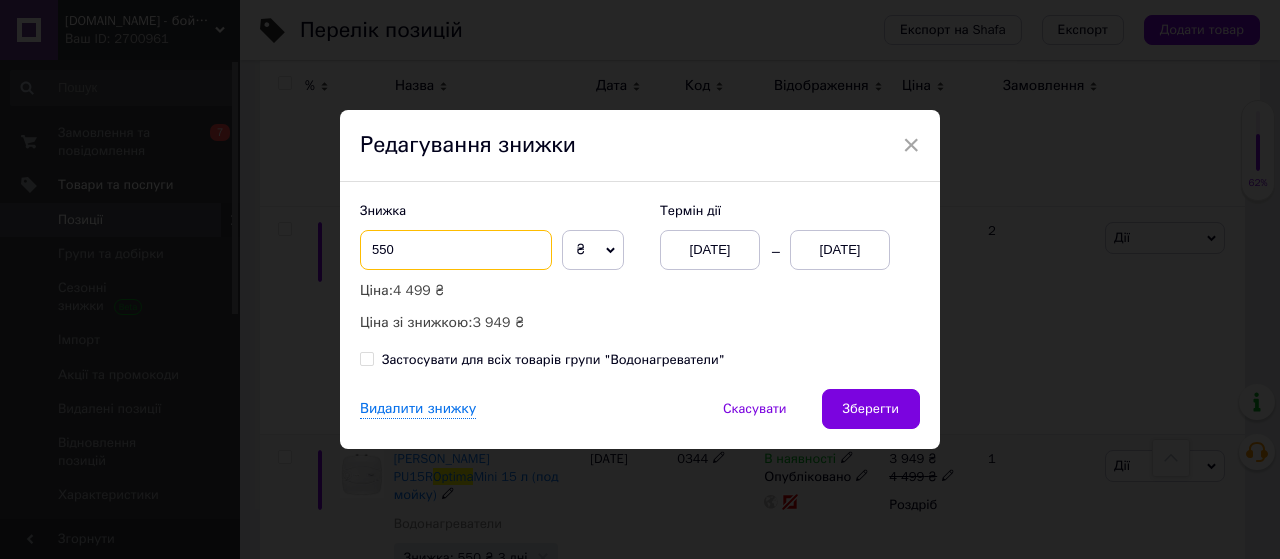 click on "550" at bounding box center (456, 250) 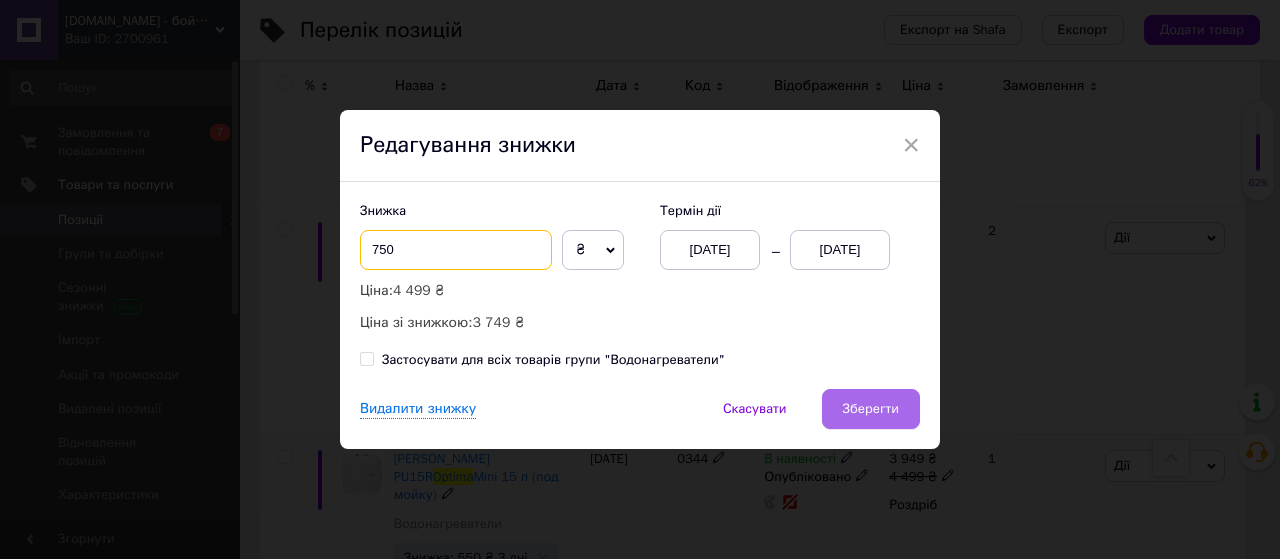type on "750" 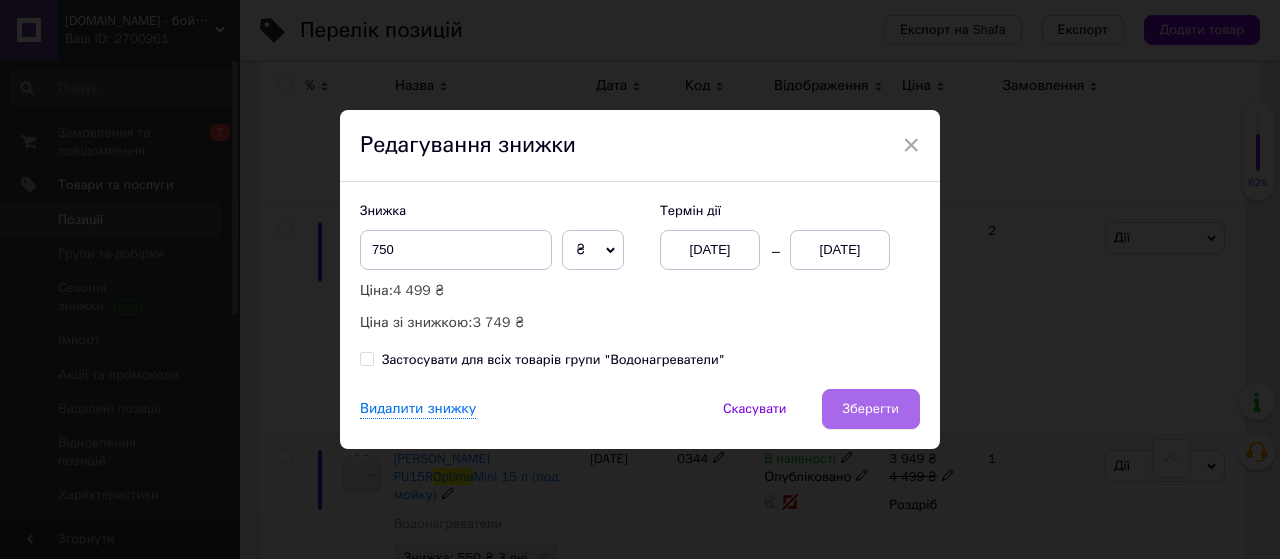 click on "Зберегти" at bounding box center [871, 409] 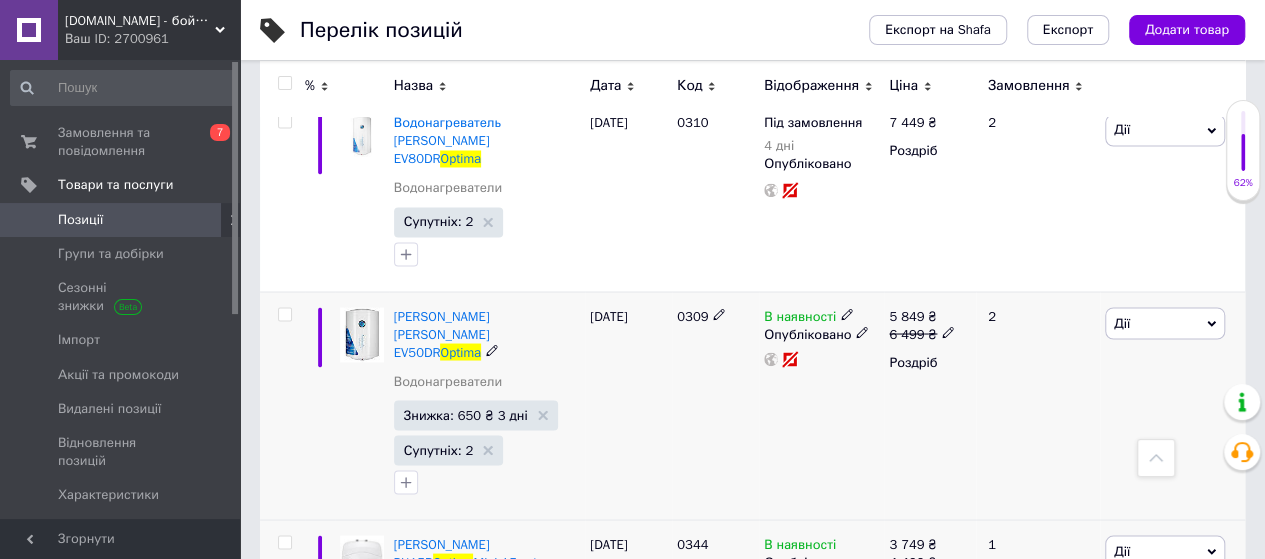 scroll, scrollTop: 1533, scrollLeft: 0, axis: vertical 